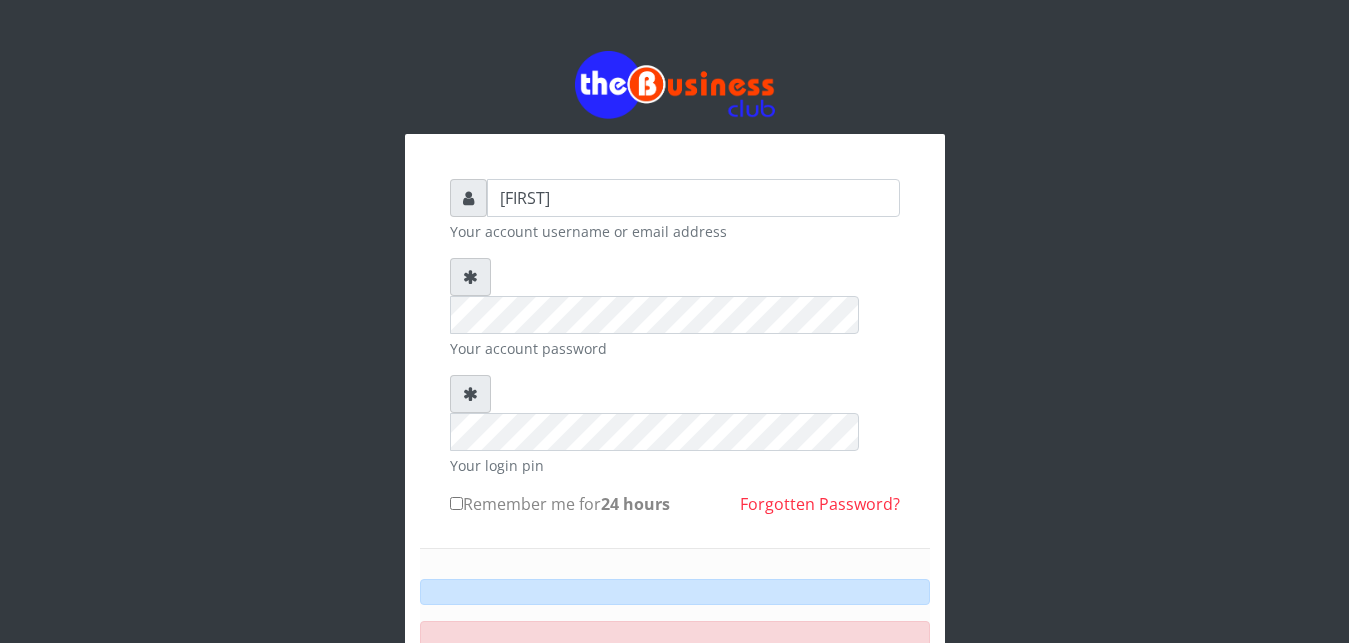 scroll, scrollTop: 0, scrollLeft: 0, axis: both 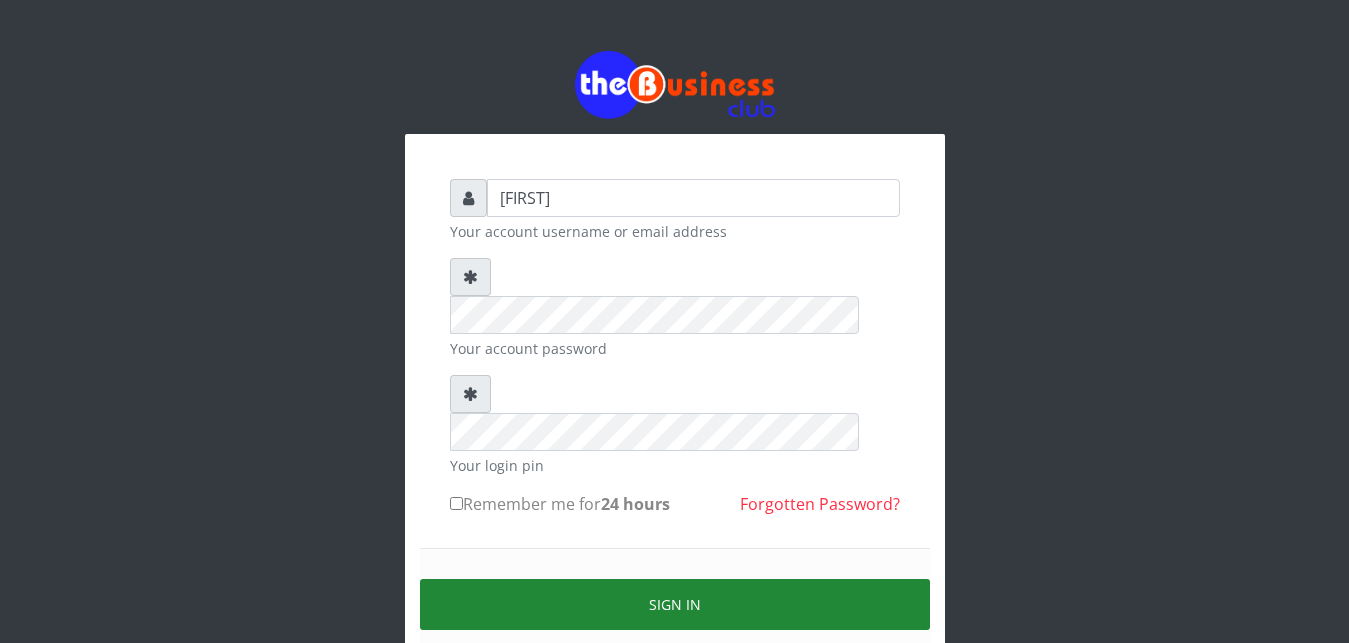 click on "Sign in" at bounding box center (675, 604) 